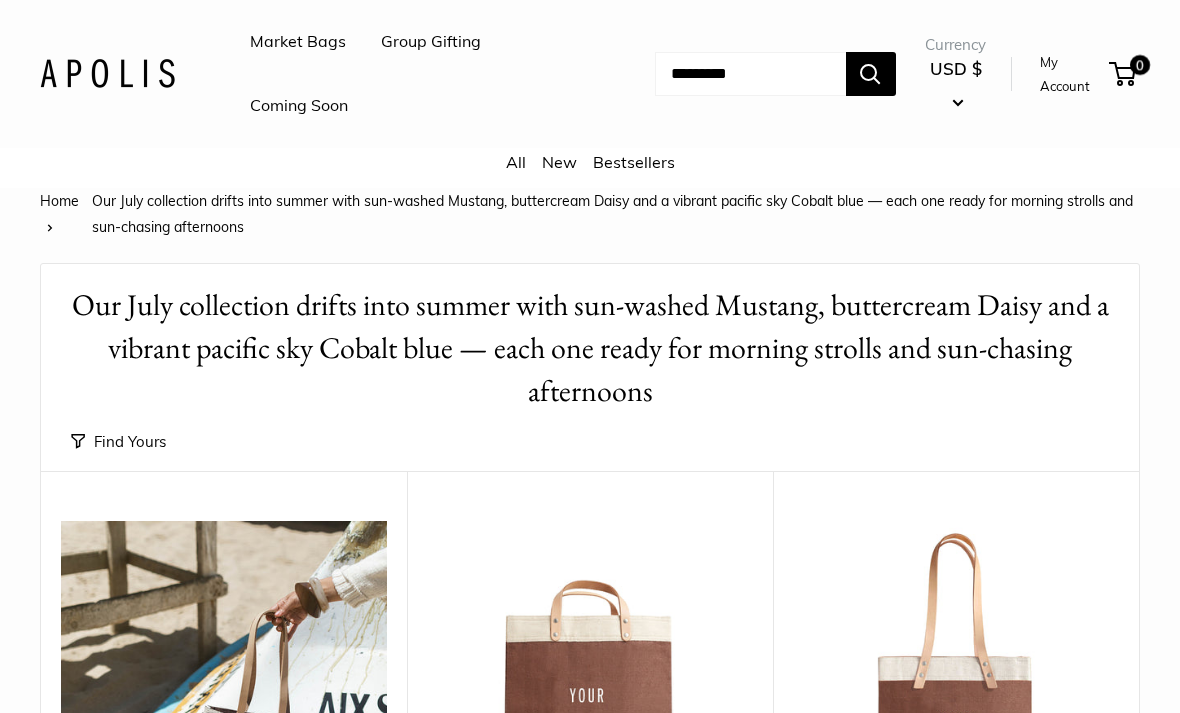scroll, scrollTop: 0, scrollLeft: 0, axis: both 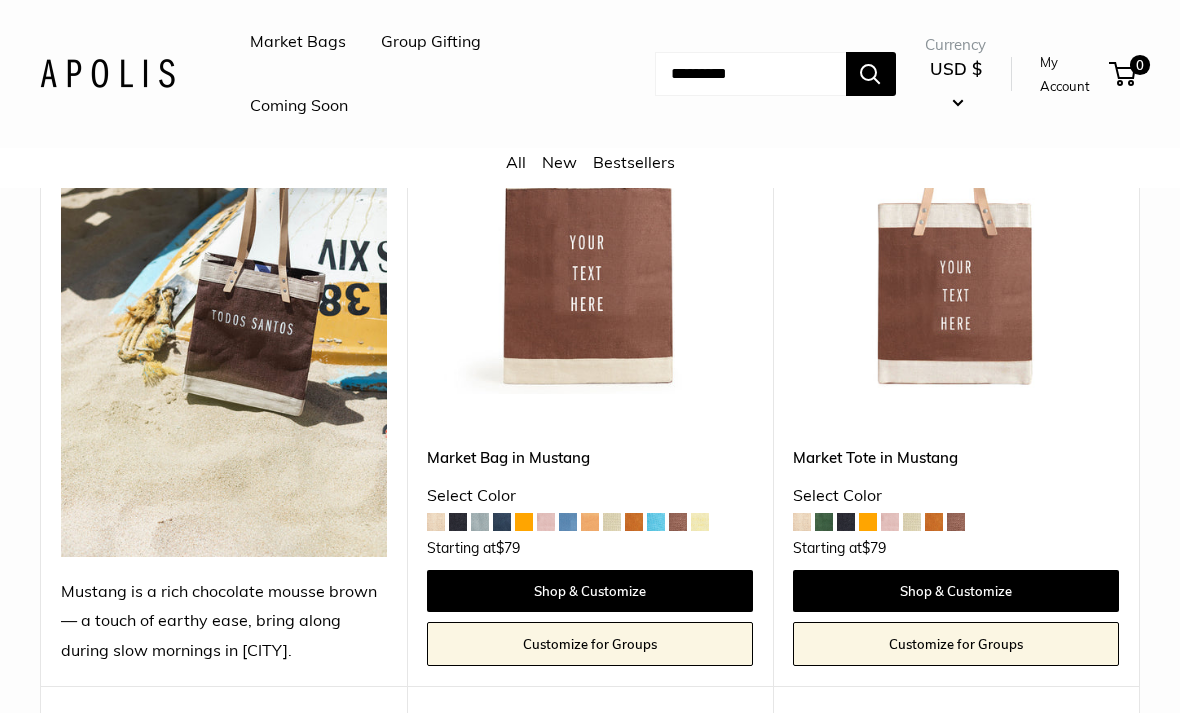 click on "Market Tote in Mustang
Select Color
Starting at  $79" at bounding box center (956, 498) 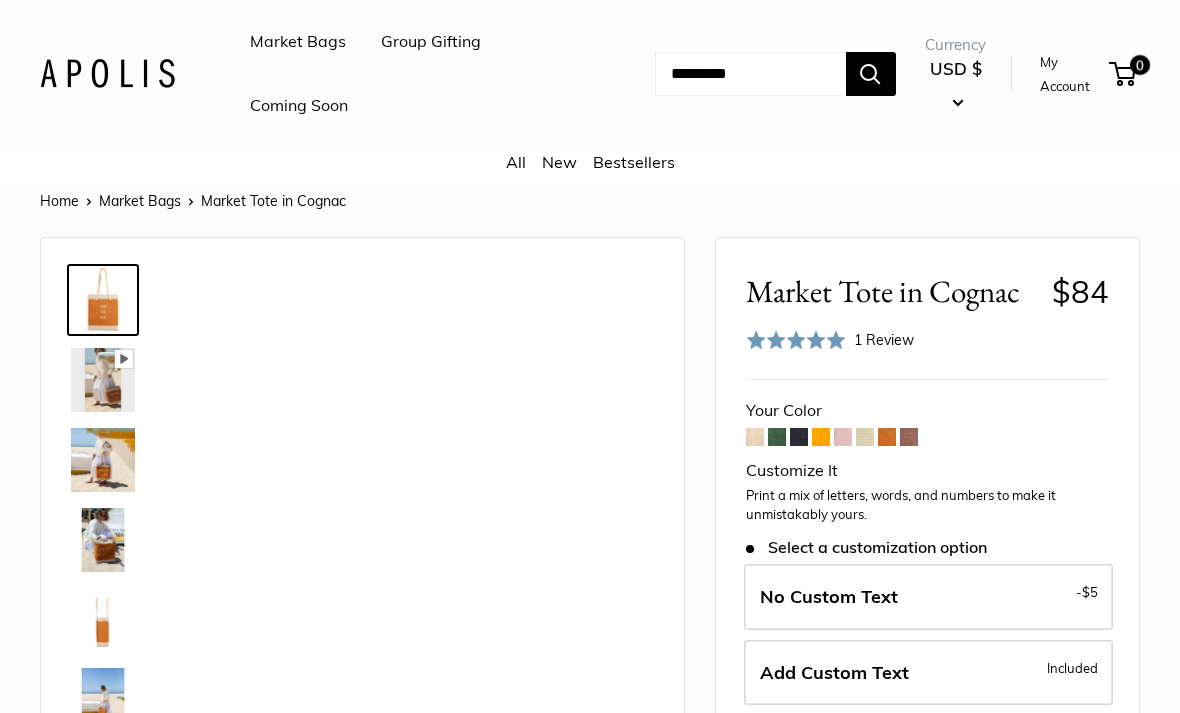 scroll, scrollTop: 0, scrollLeft: 0, axis: both 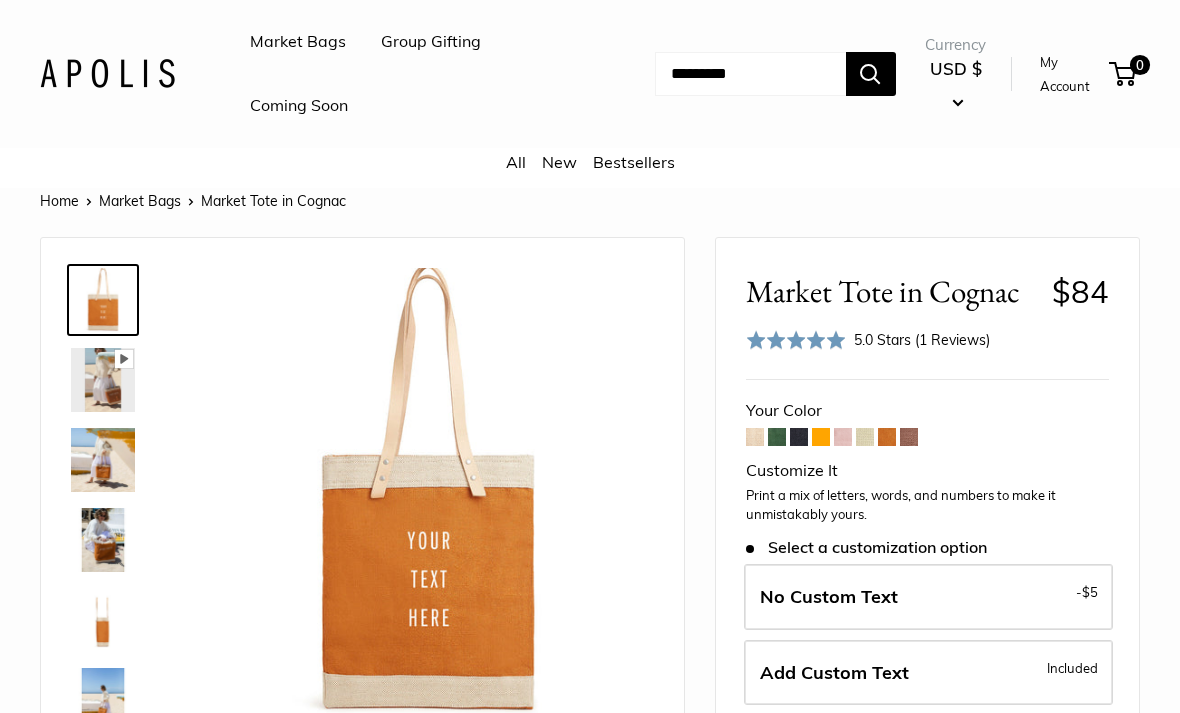 click at bounding box center [887, 437] 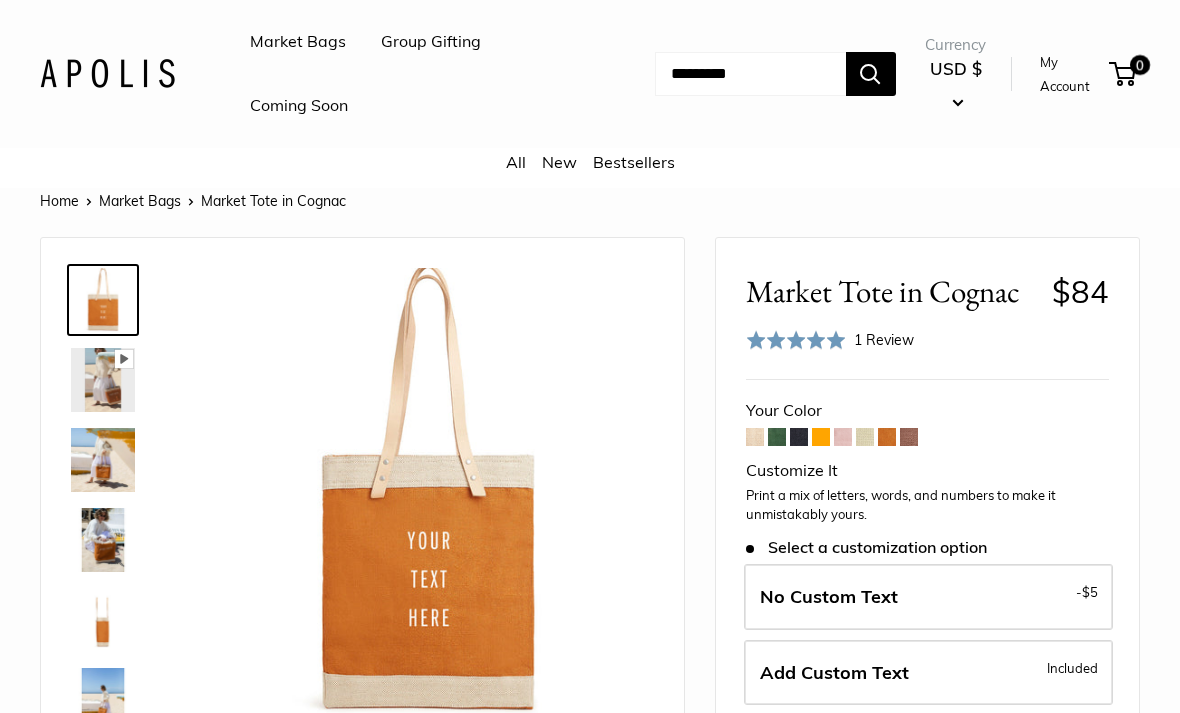 scroll, scrollTop: 0, scrollLeft: 0, axis: both 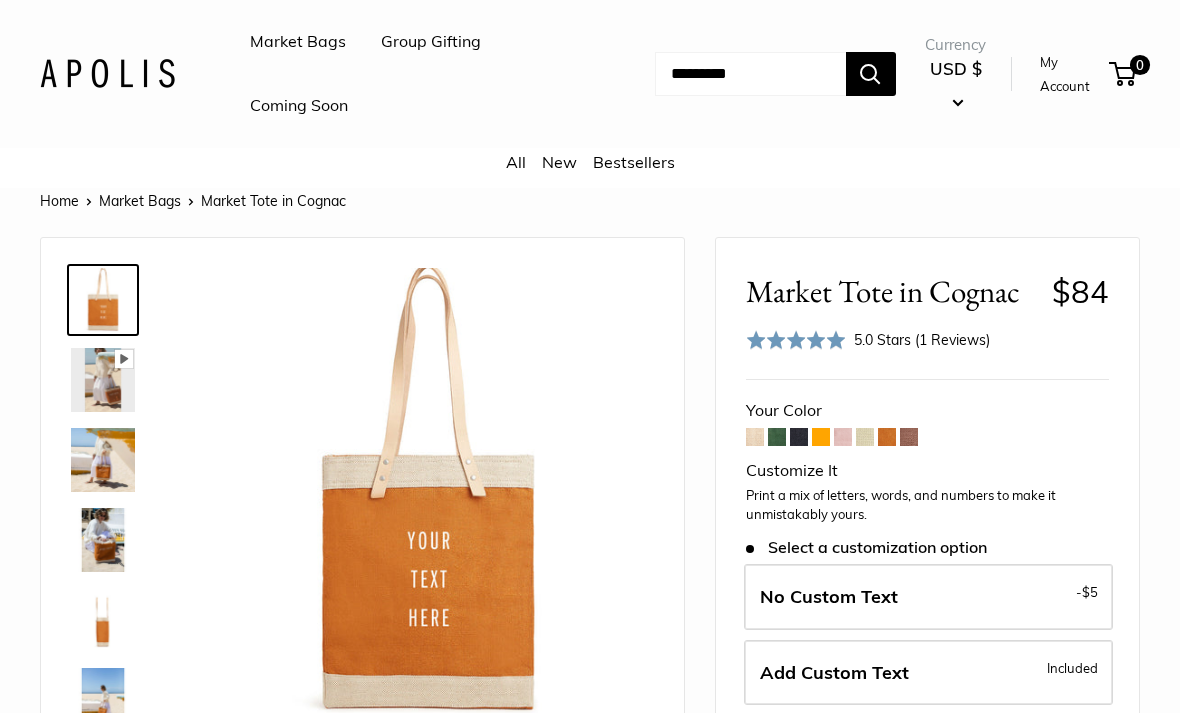 click on "Market Bags" at bounding box center (298, 42) 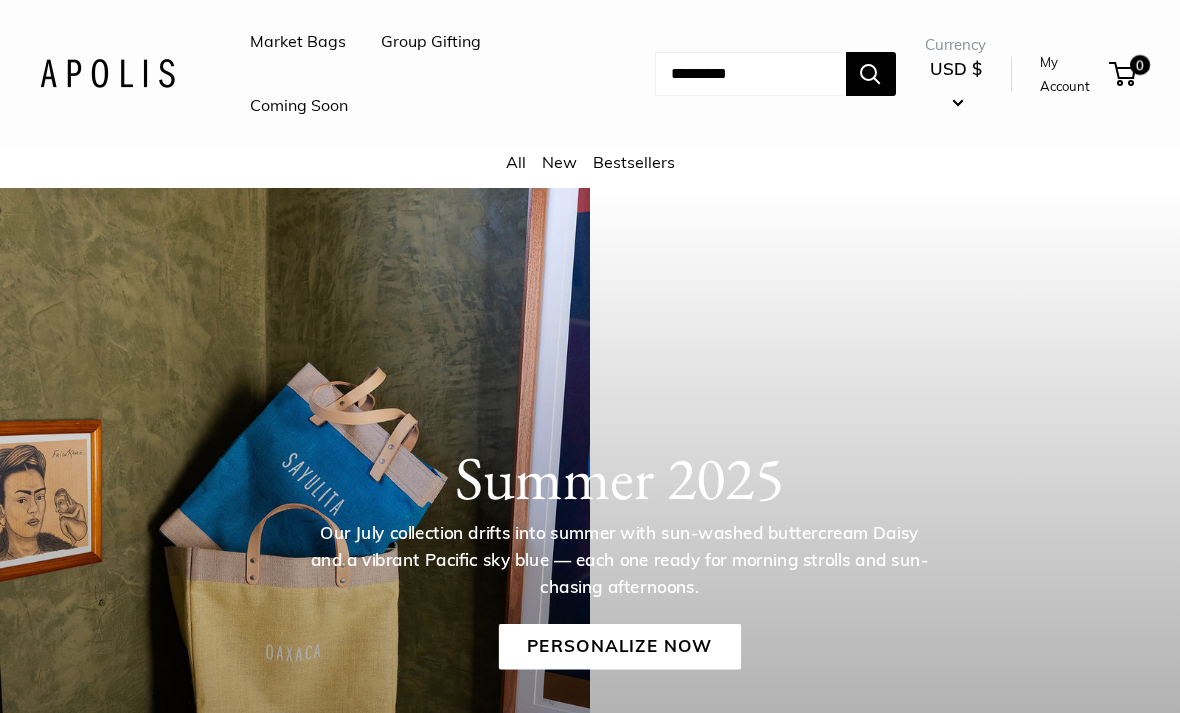 scroll, scrollTop: 0, scrollLeft: 0, axis: both 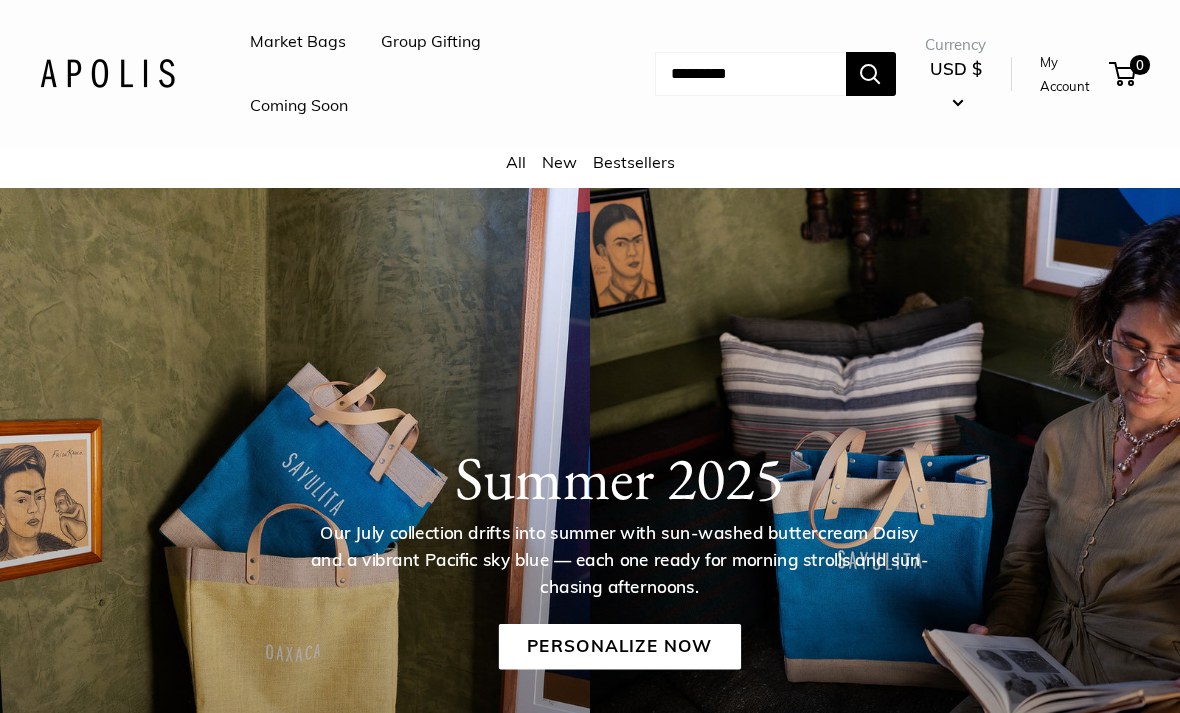 click on "All" at bounding box center [516, 162] 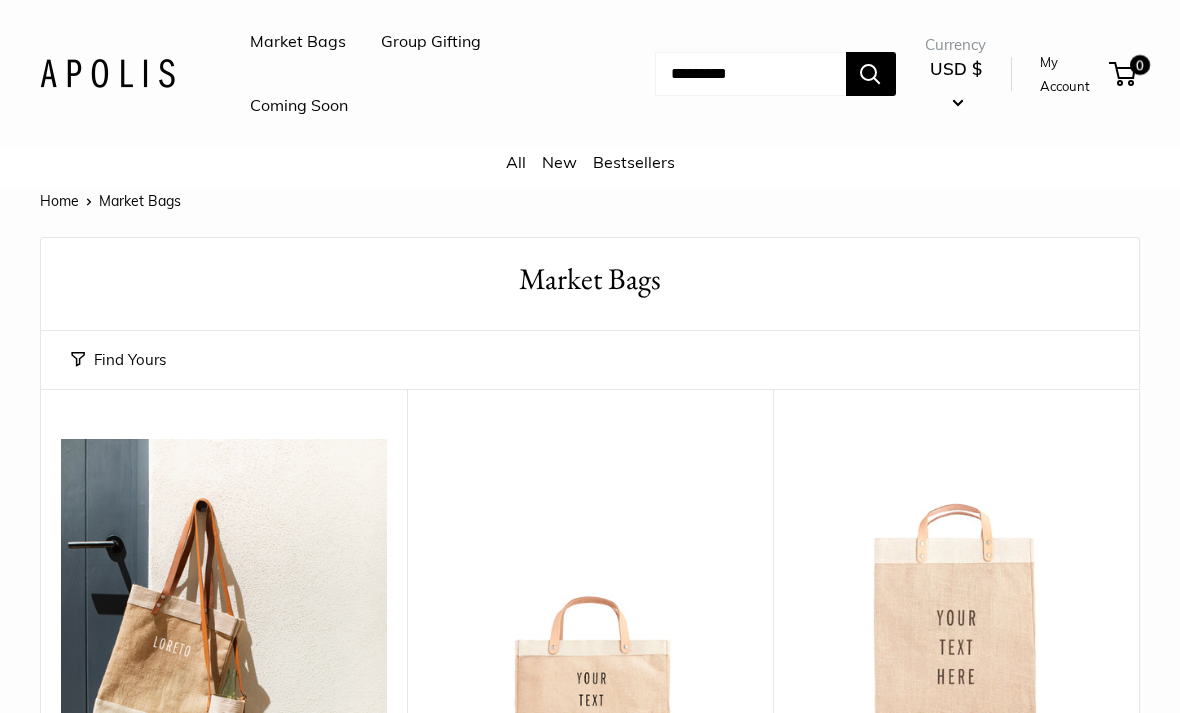scroll, scrollTop: 0, scrollLeft: 0, axis: both 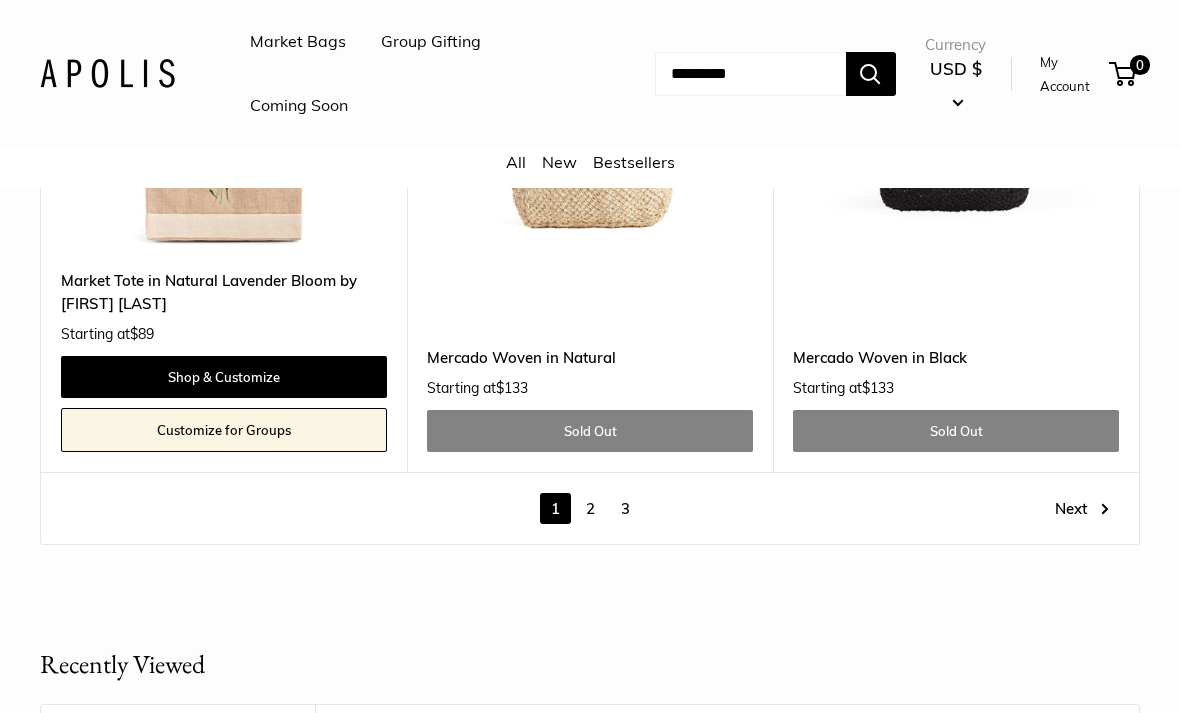 click on "Next" at bounding box center [1082, 508] 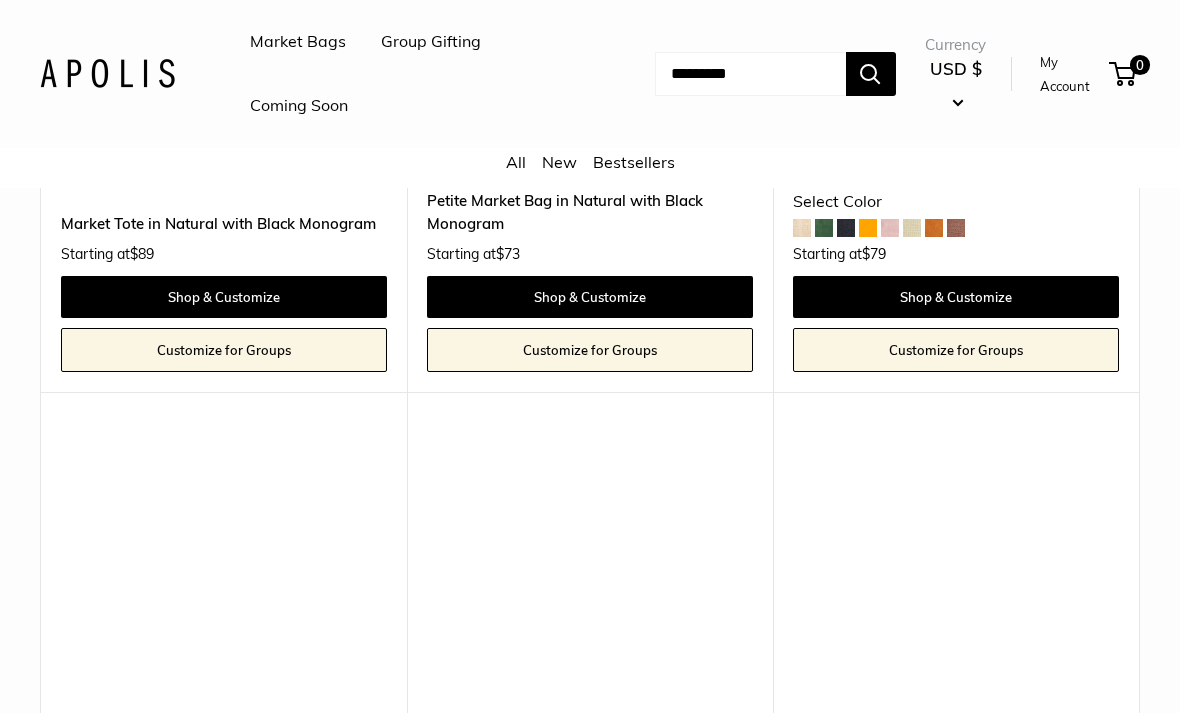 scroll, scrollTop: 4936, scrollLeft: 0, axis: vertical 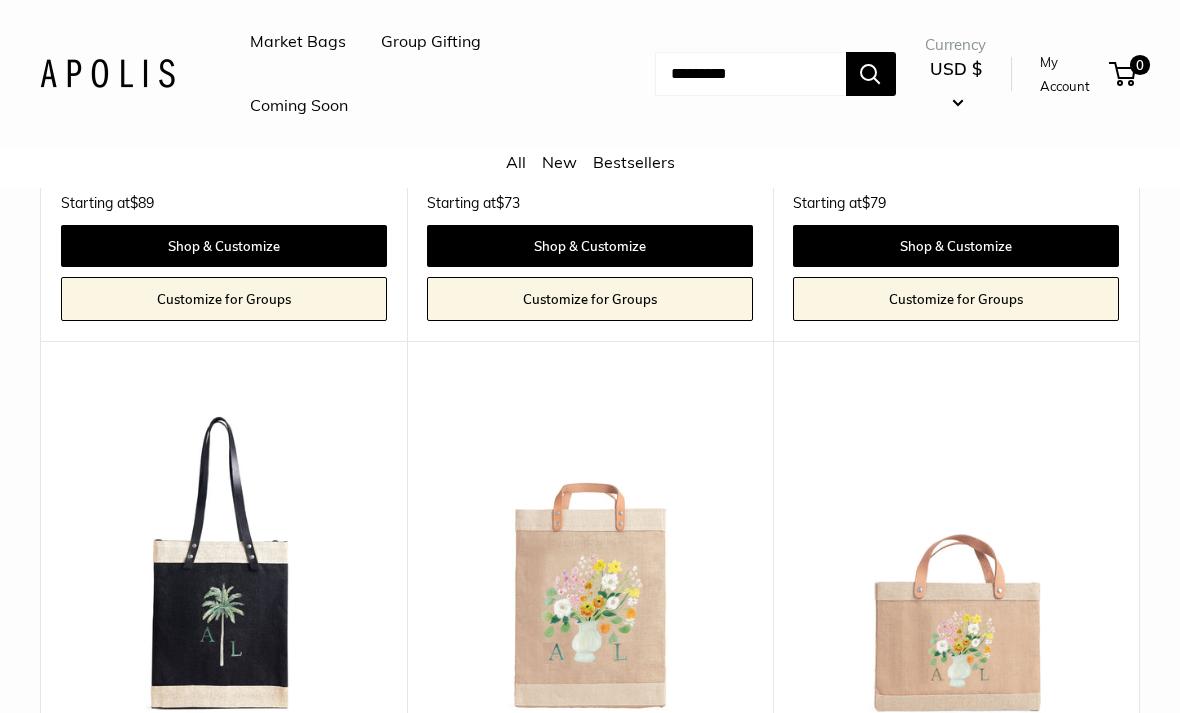 click on "Upgrade: Next Day Fulfillment
Customizable Text   Long Handle   Sturdy & Spill Resistant New
Market Tote in Black Palm Tree by Amy Logsdon
Starting at  $79
Shop & Customize
Customize for Groups" at bounding box center (224, 641) 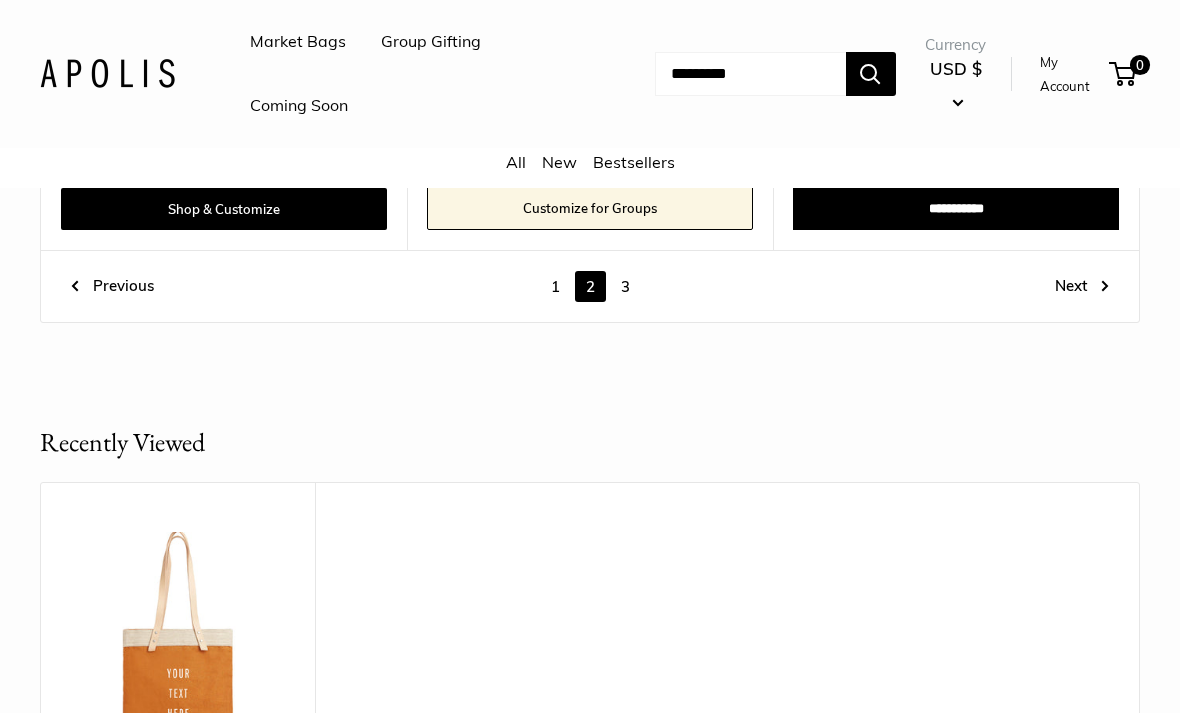 scroll, scrollTop: 9484, scrollLeft: 0, axis: vertical 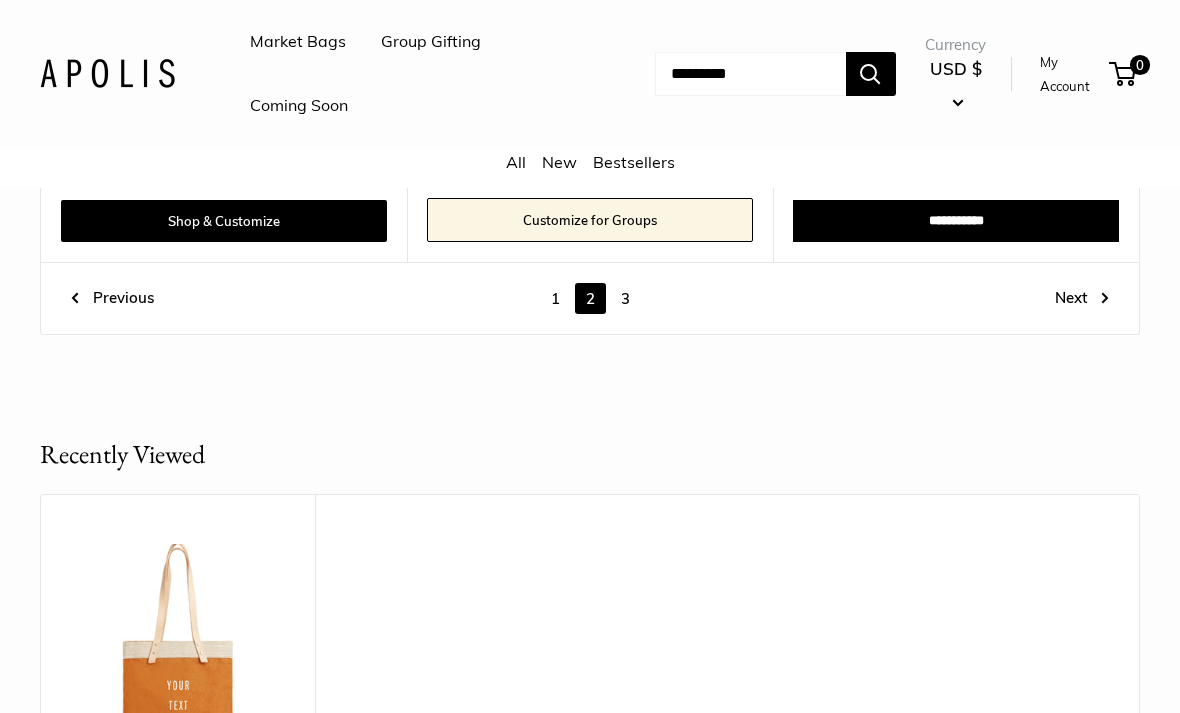 click on "1 2 3" at bounding box center (590, 299) 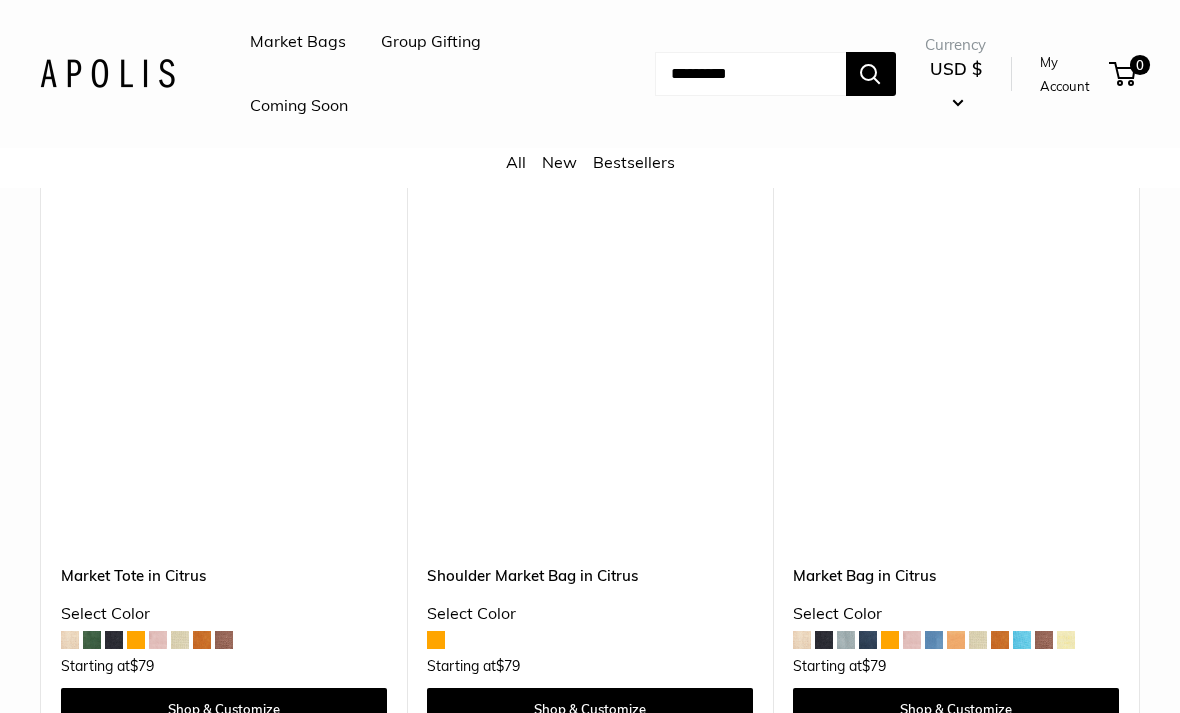 scroll, scrollTop: 4937, scrollLeft: 0, axis: vertical 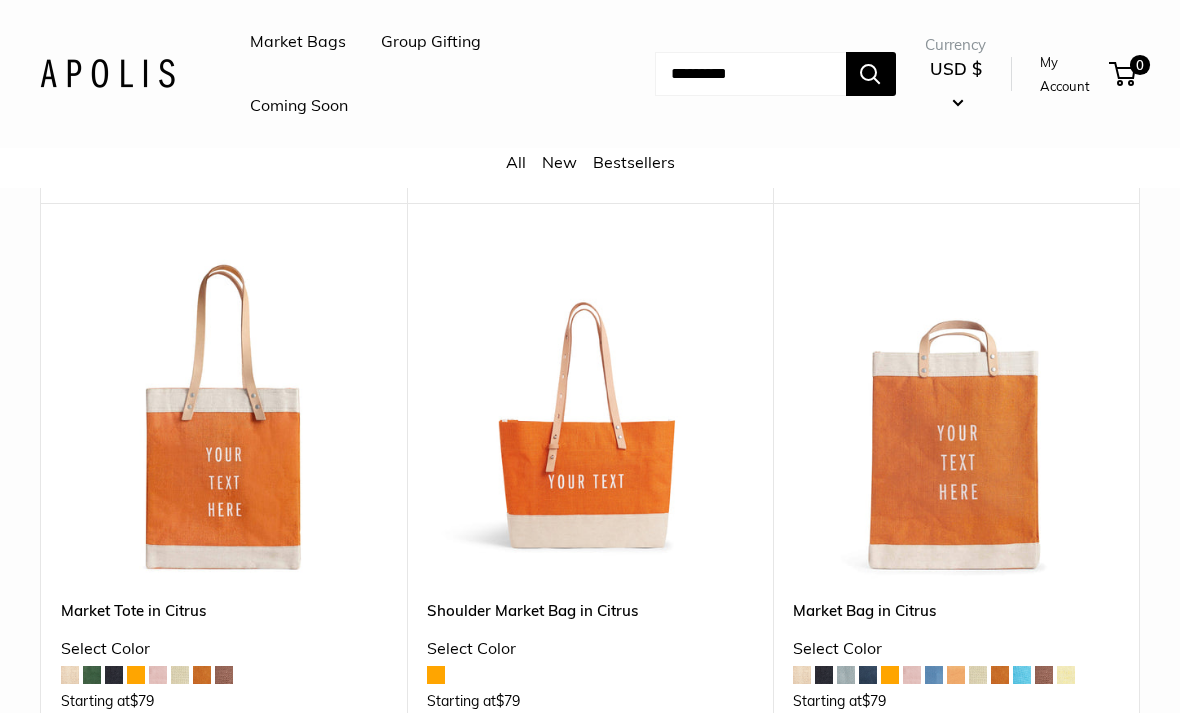click at bounding box center [224, 416] 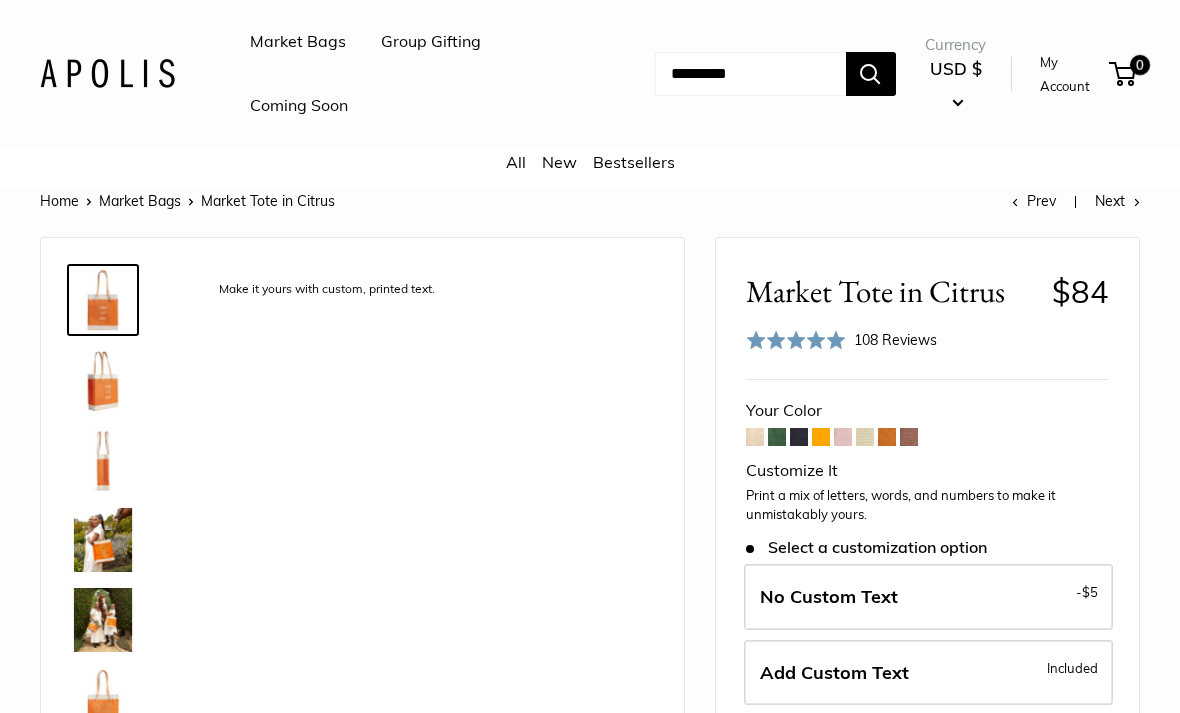 scroll, scrollTop: 0, scrollLeft: 0, axis: both 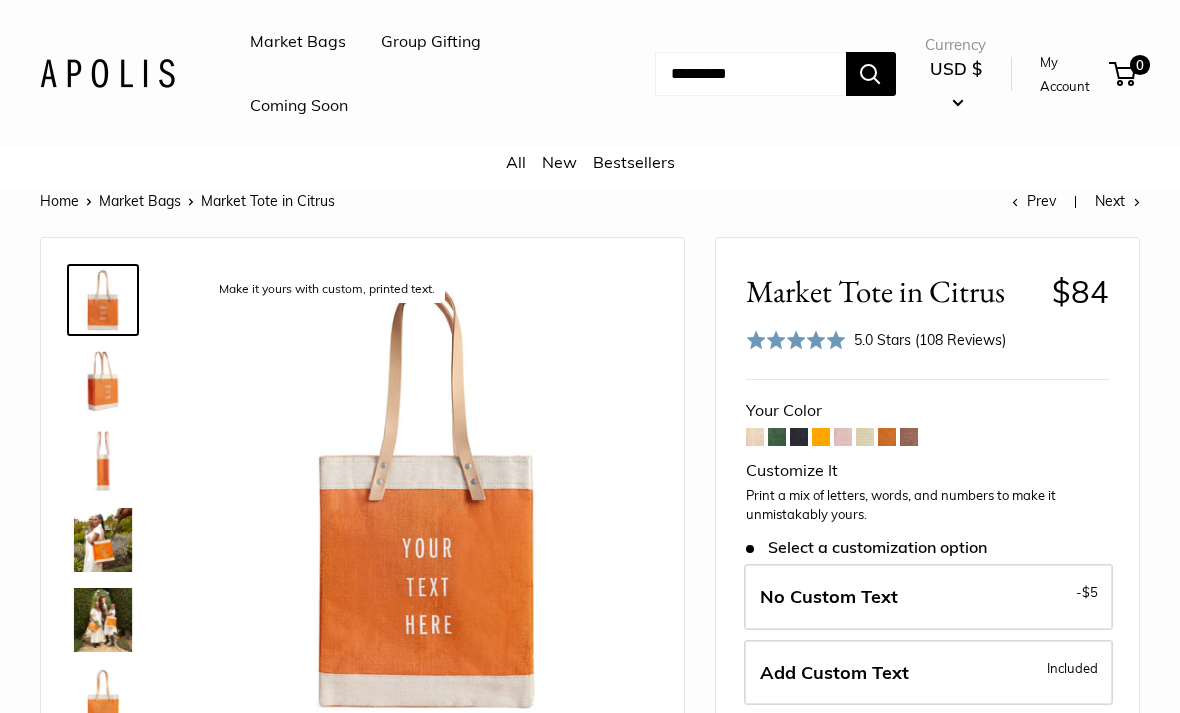 click at bounding box center (821, 437) 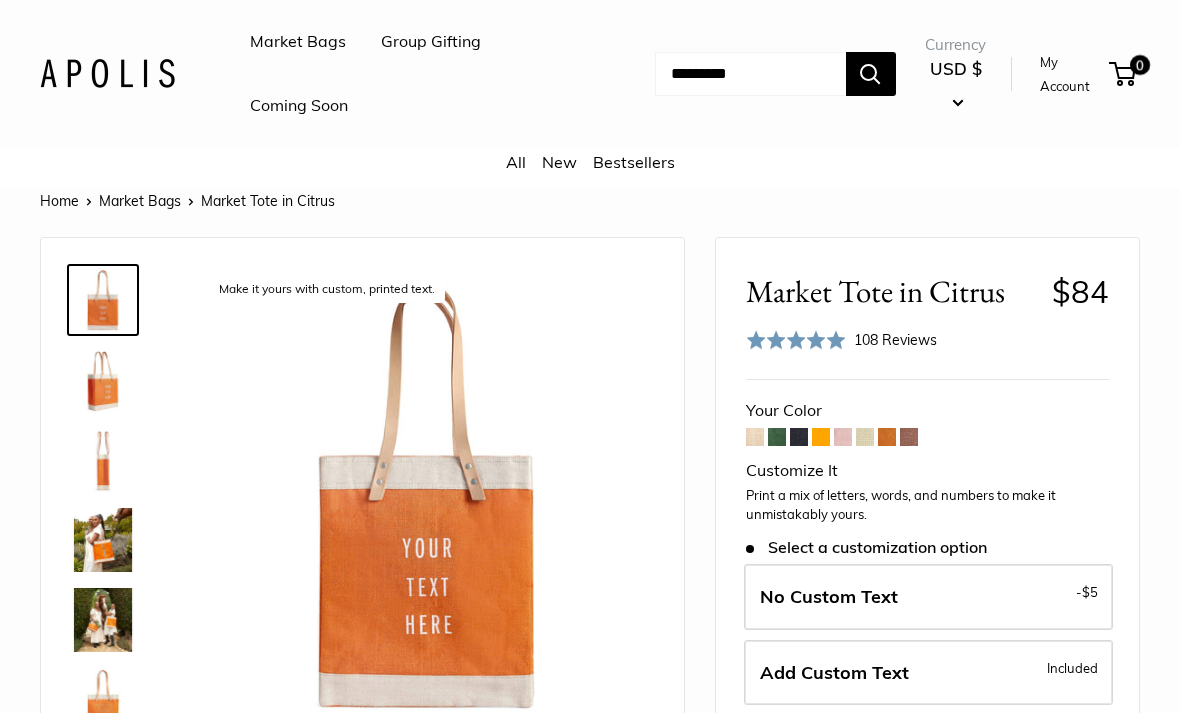 scroll, scrollTop: 0, scrollLeft: 0, axis: both 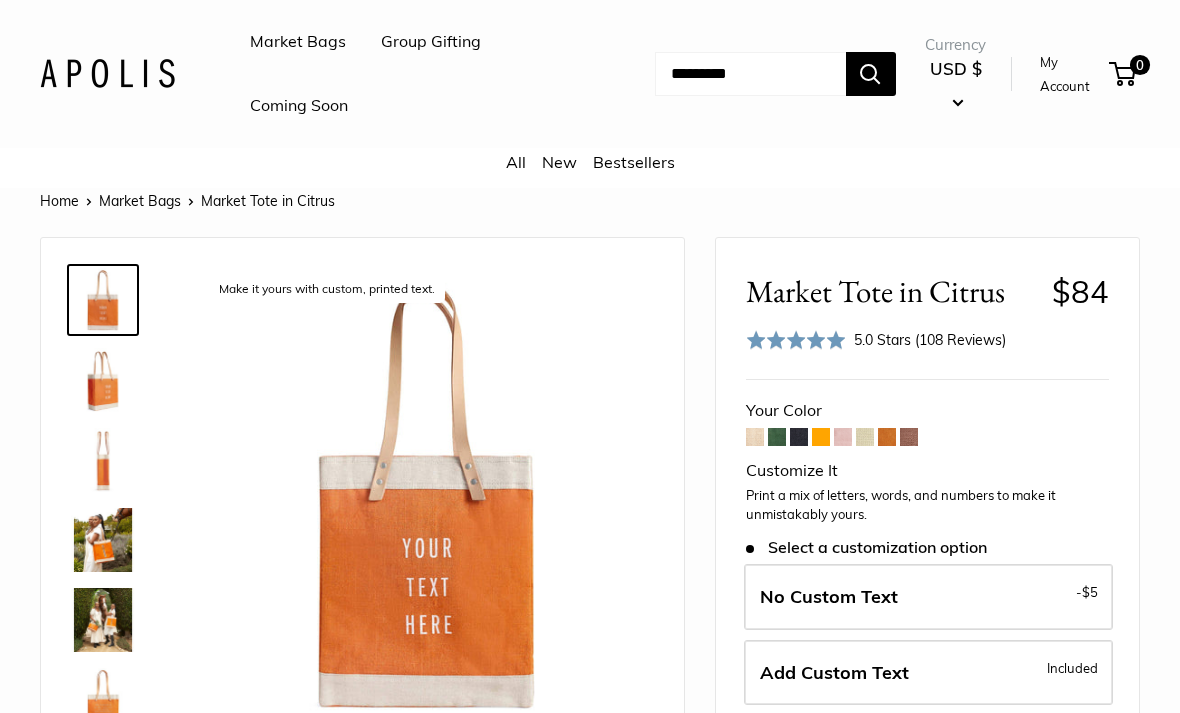 click at bounding box center (799, 437) 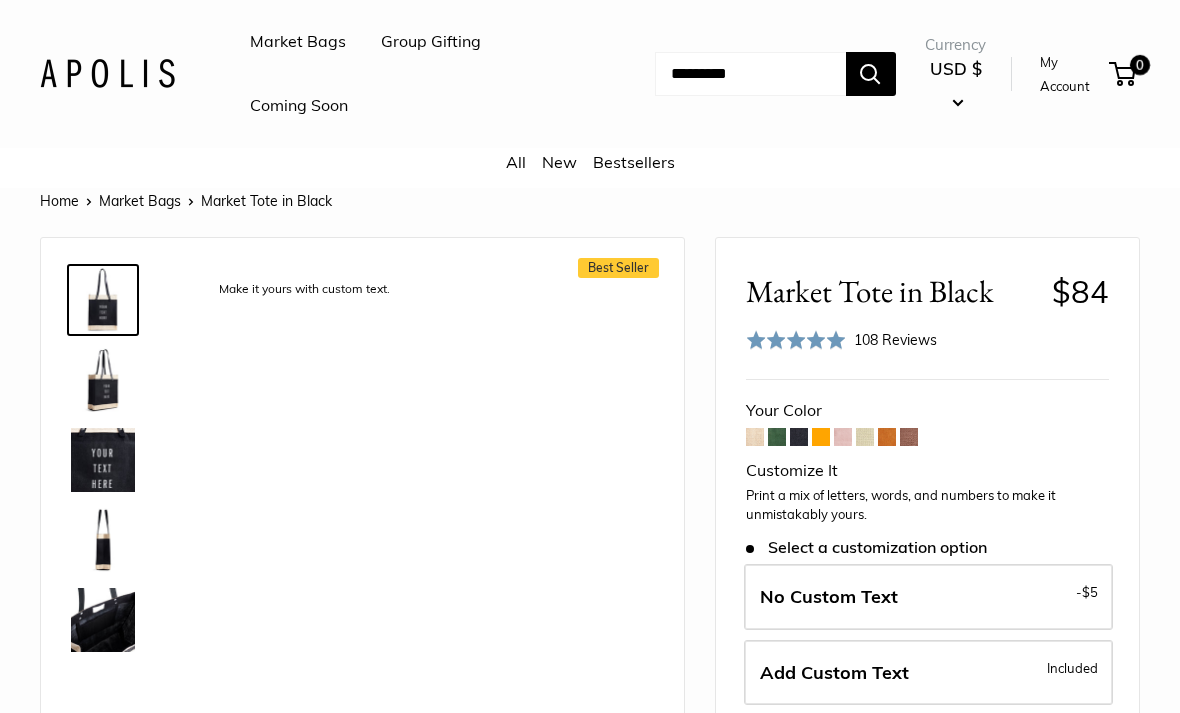 click on "Your Color" at bounding box center [927, 411] 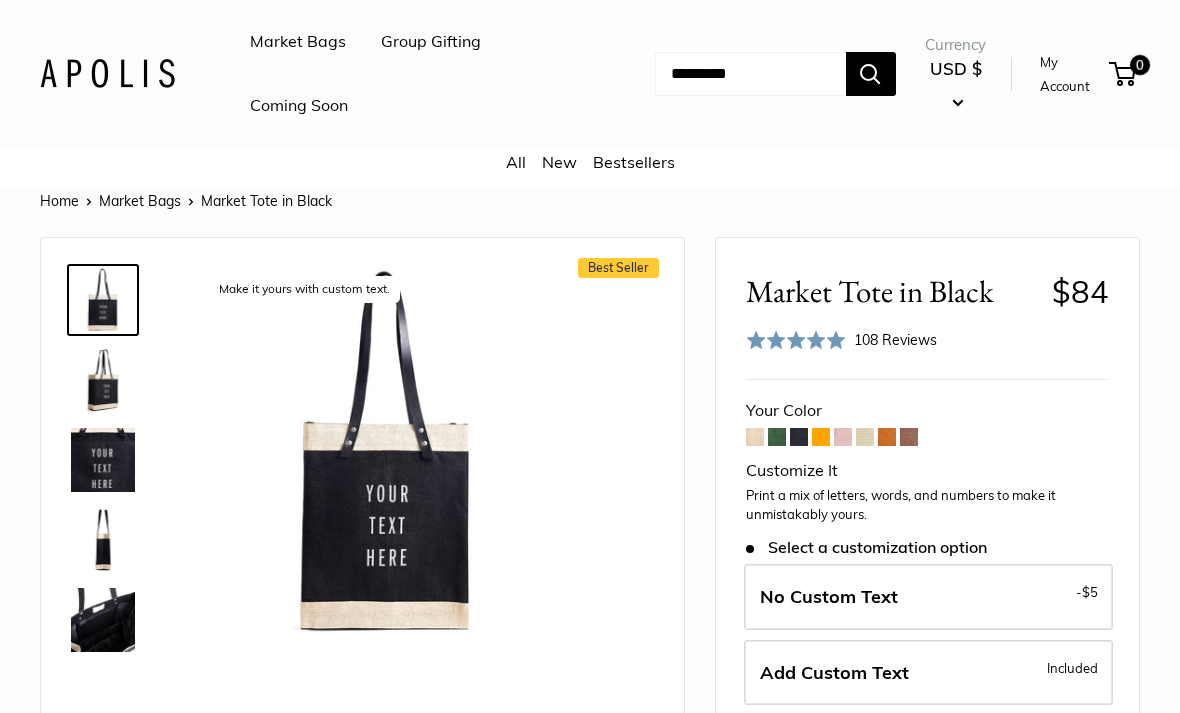 scroll, scrollTop: 0, scrollLeft: 0, axis: both 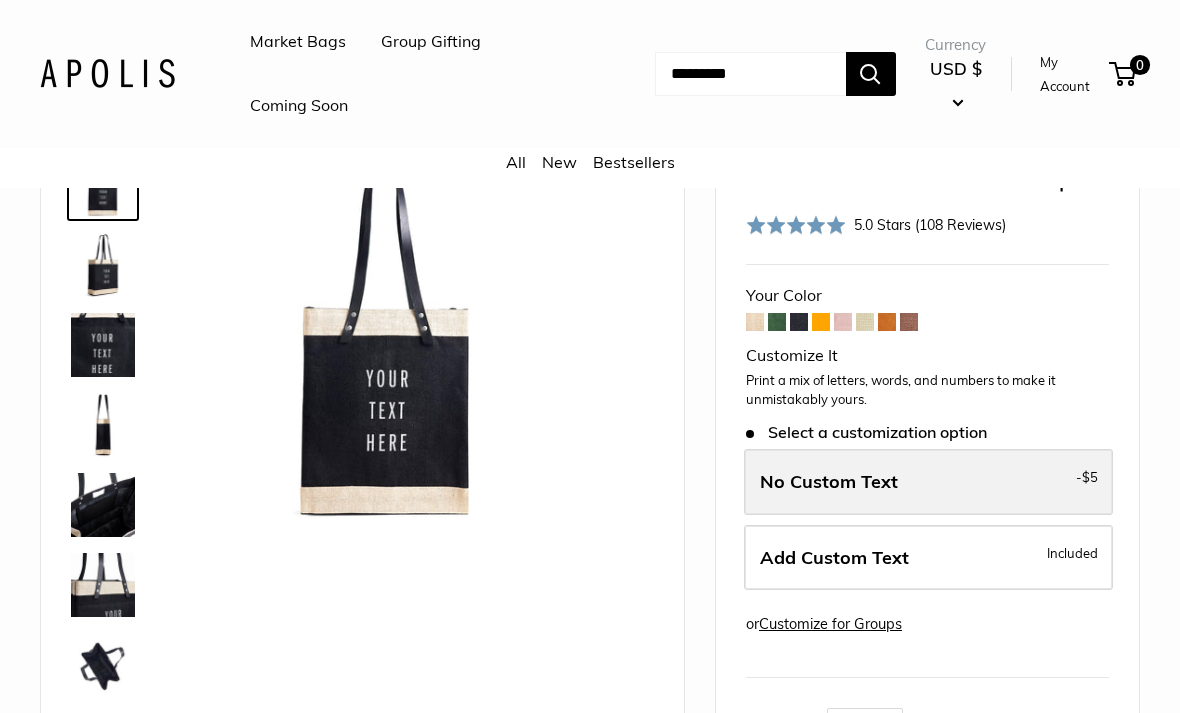 click on "No Custom Text
- $5" at bounding box center (928, 482) 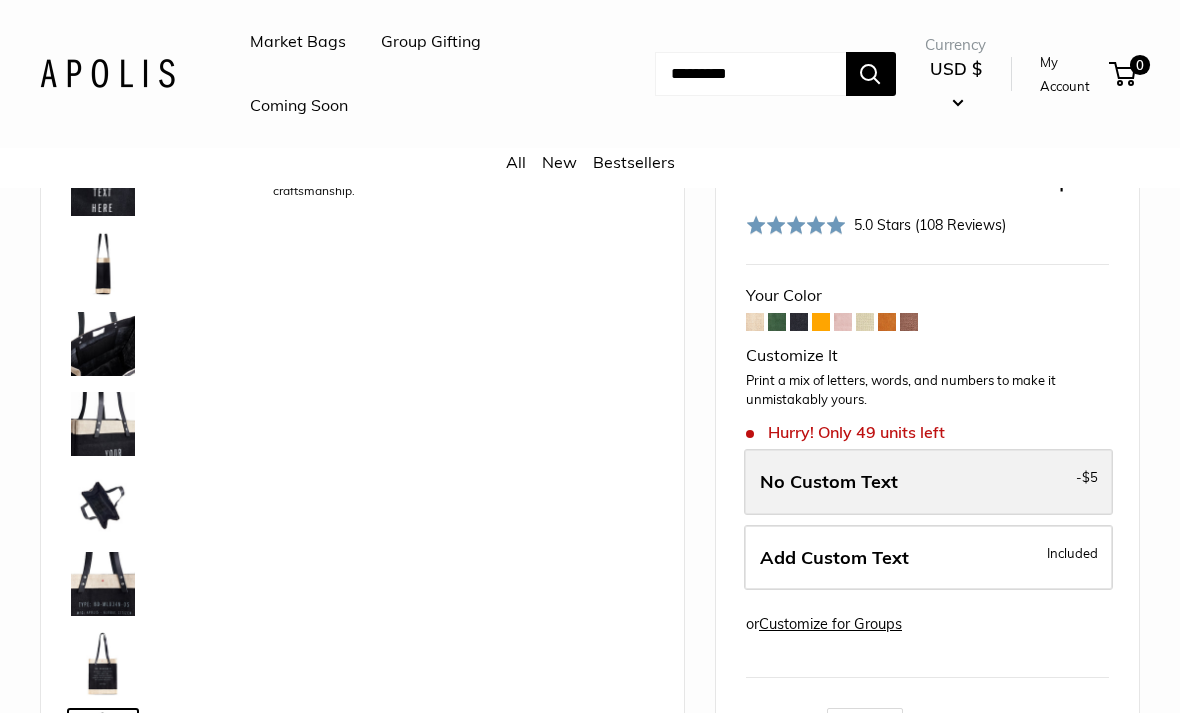 scroll, scrollTop: 208, scrollLeft: 0, axis: vertical 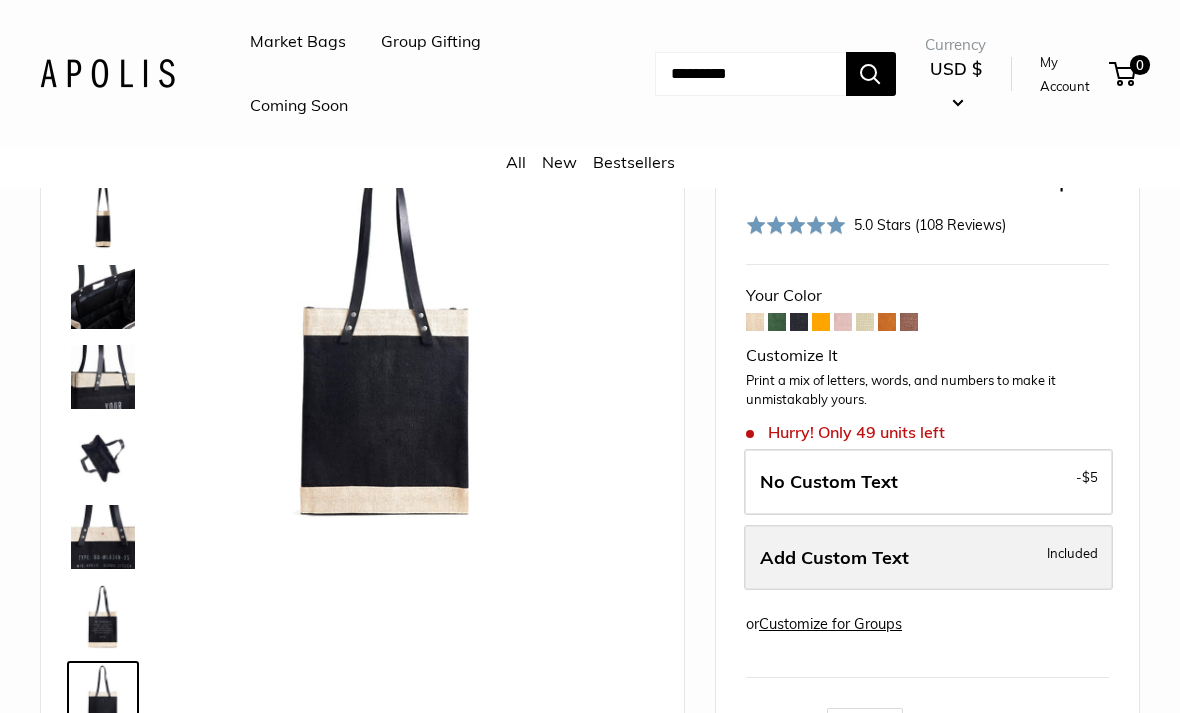 click on "Add Custom Text
Included" at bounding box center (928, 558) 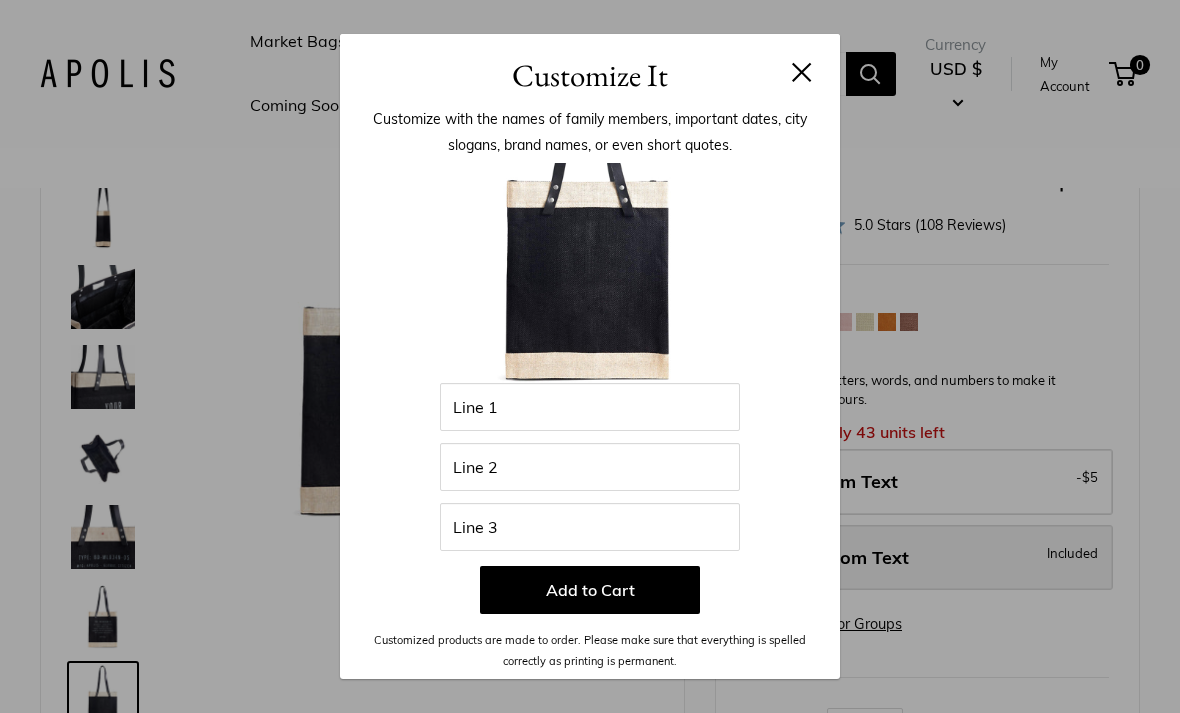 scroll, scrollTop: 0, scrollLeft: 0, axis: both 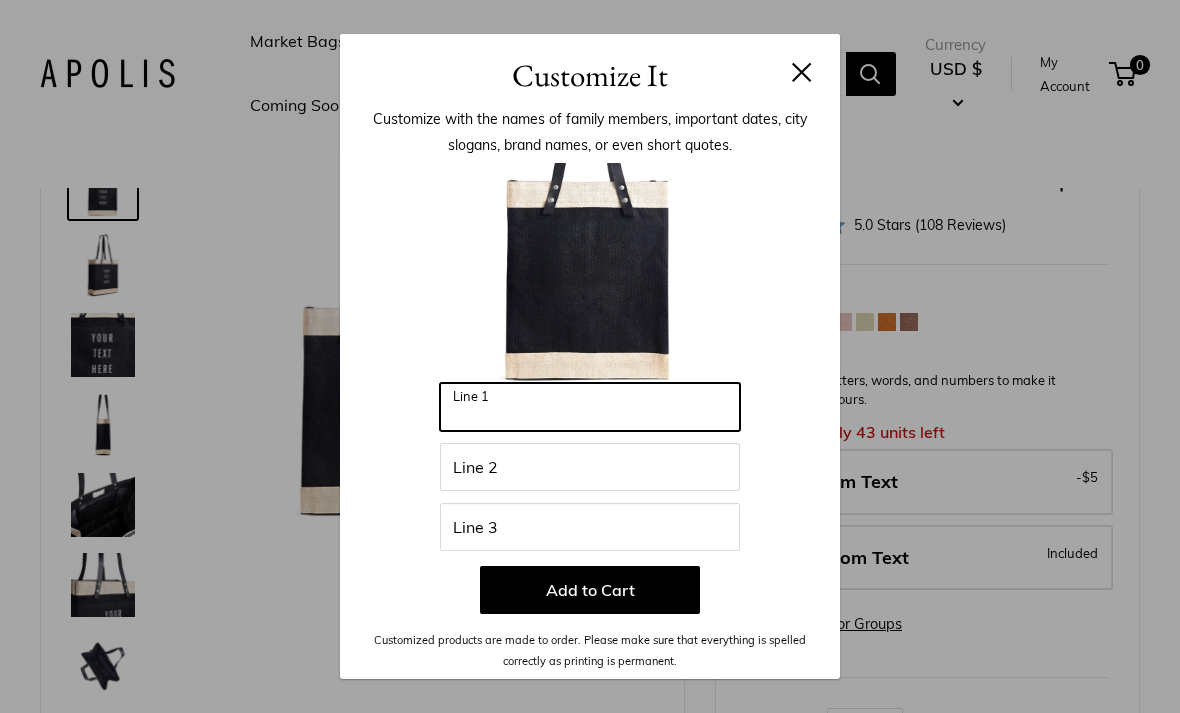click on "Line 1" at bounding box center (590, 407) 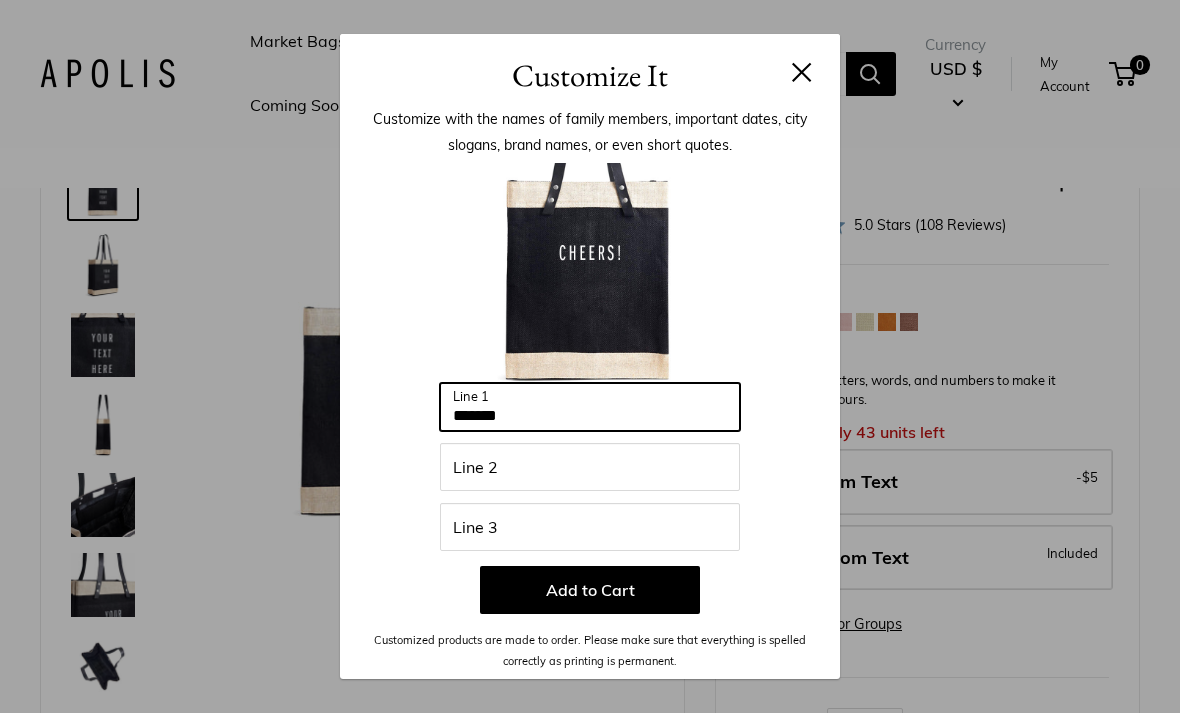 type on "*******" 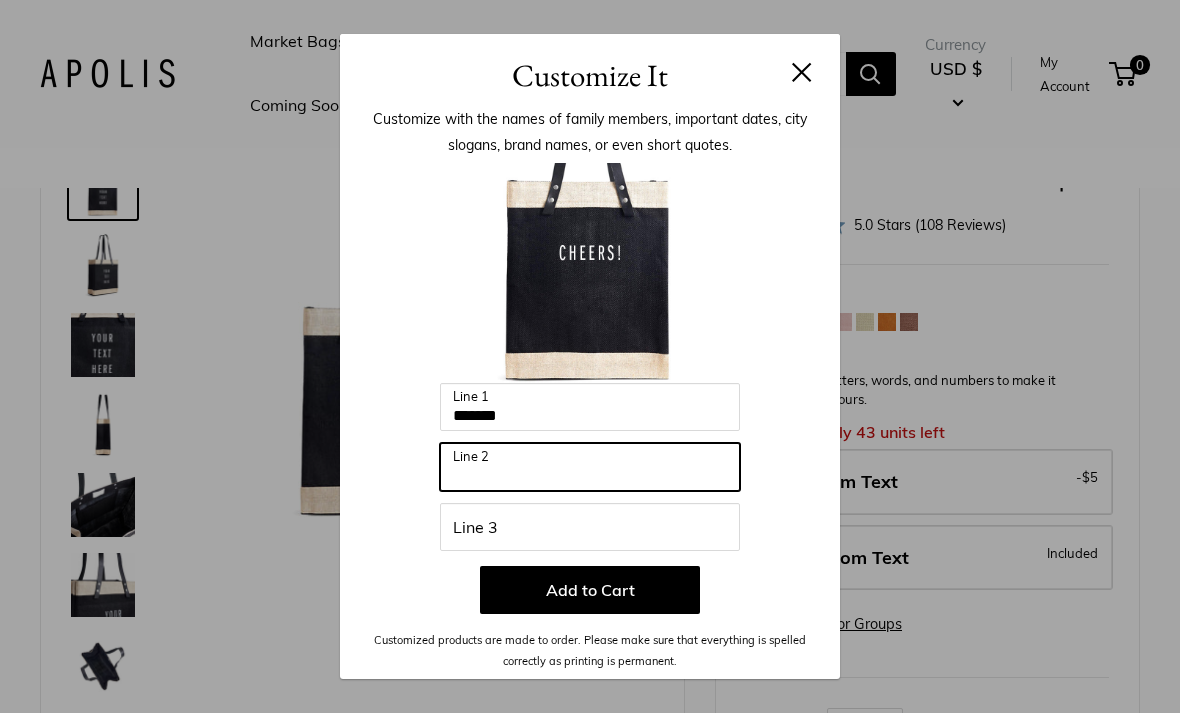 click on "Line 2" at bounding box center (590, 467) 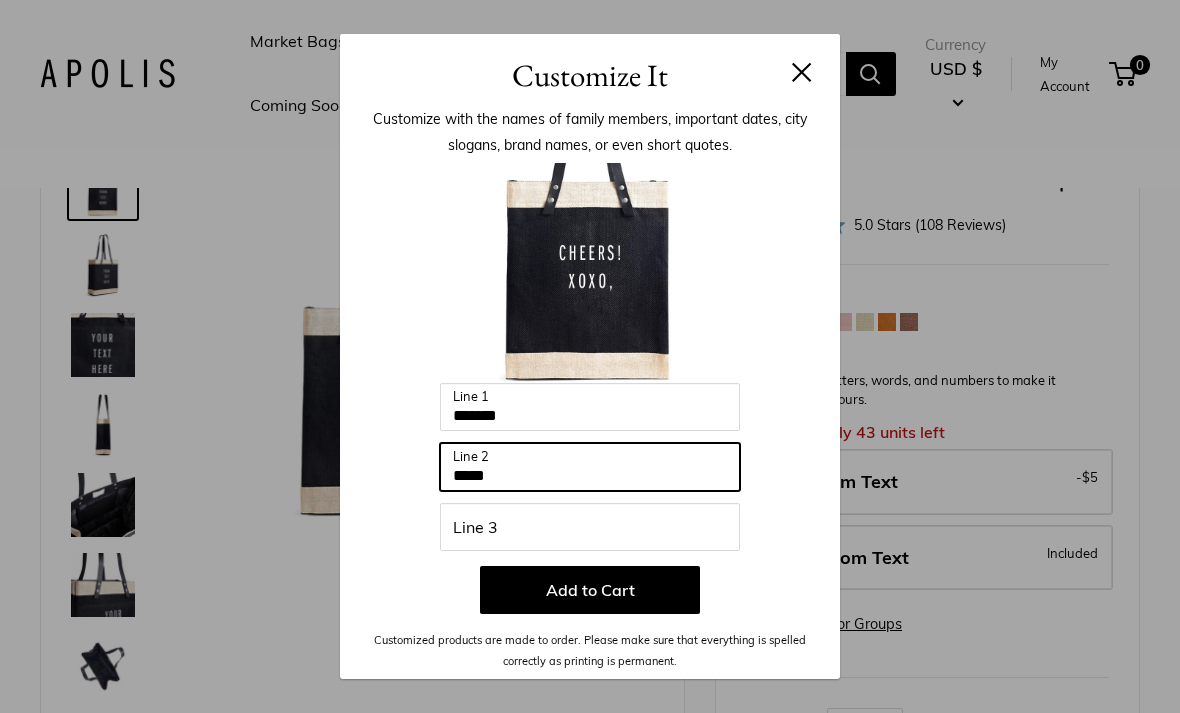 type on "*****" 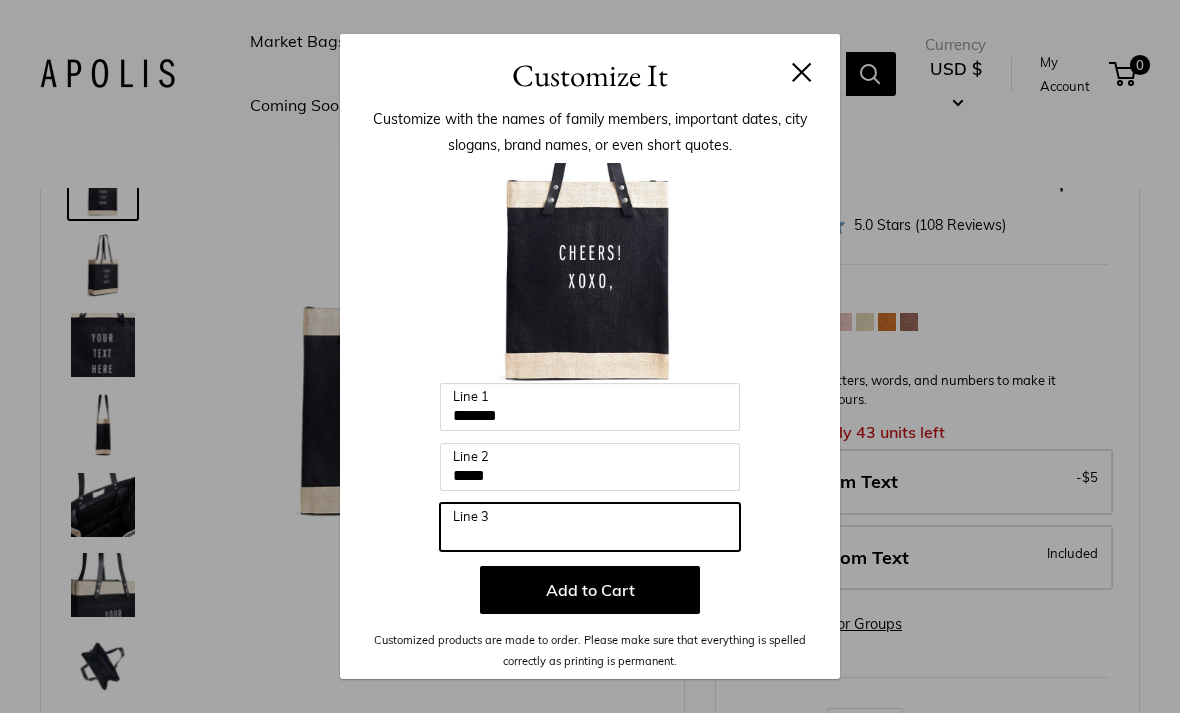 click on "Line 3" at bounding box center (590, 527) 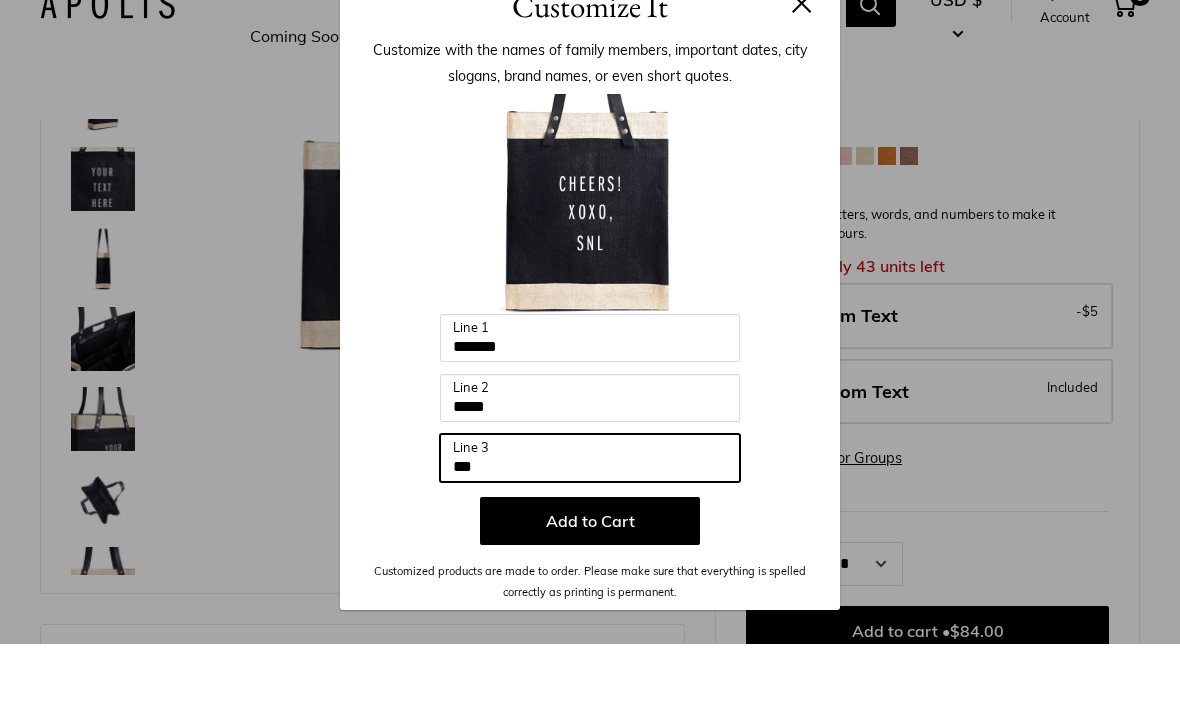 scroll, scrollTop: 218, scrollLeft: 0, axis: vertical 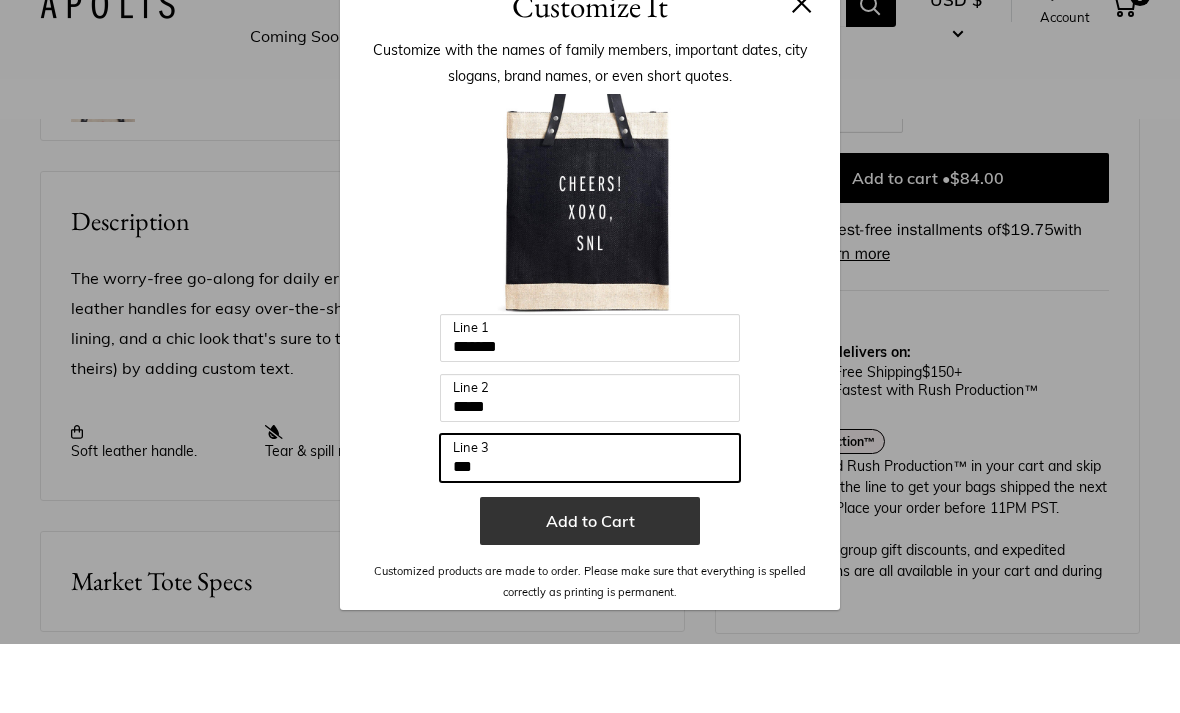 type on "***" 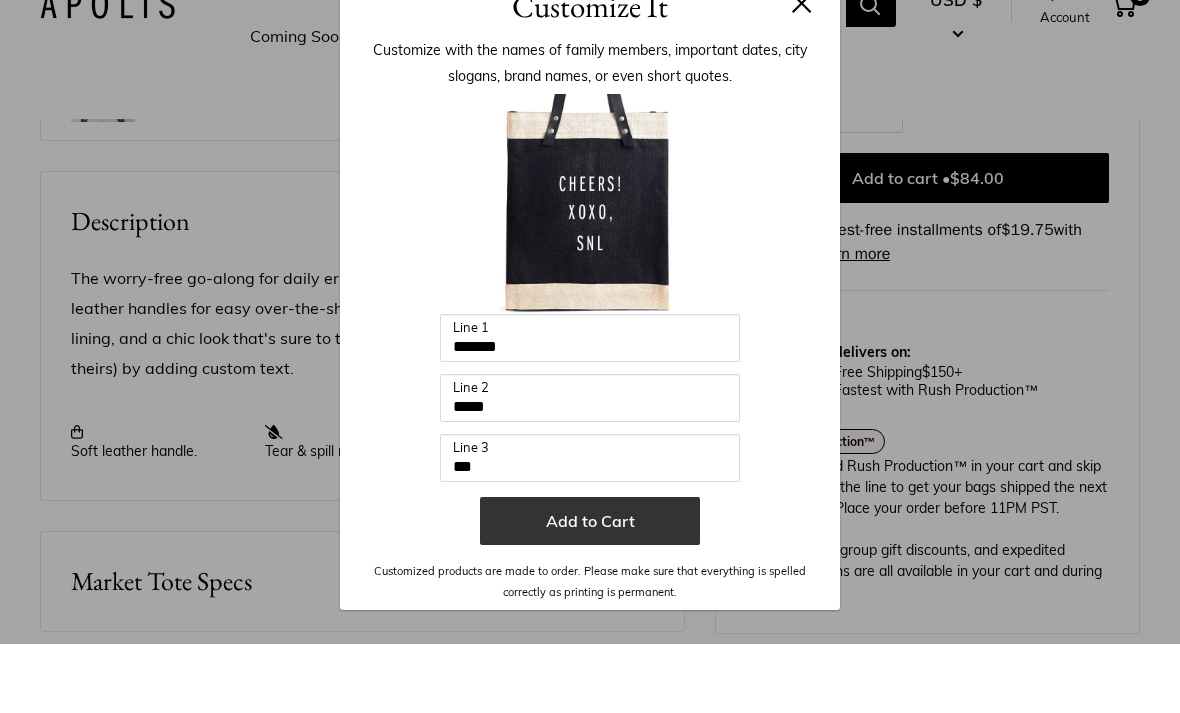 click on "Add to Cart" at bounding box center [590, 590] 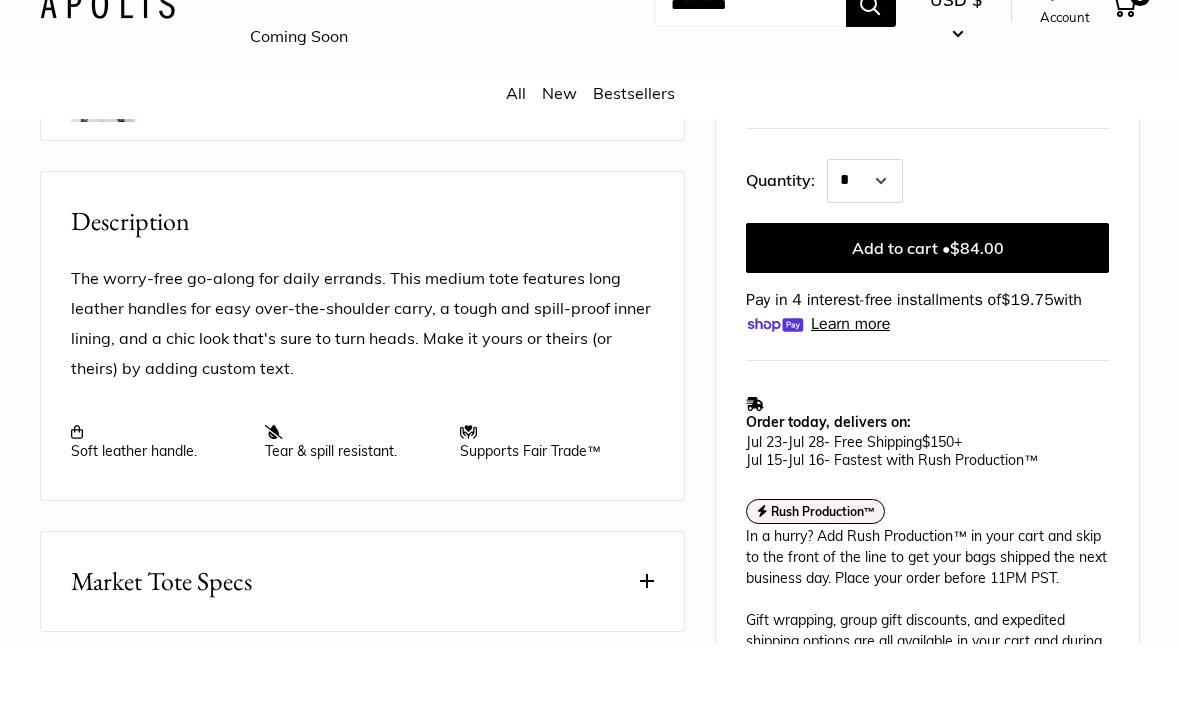 scroll, scrollTop: 734, scrollLeft: 0, axis: vertical 